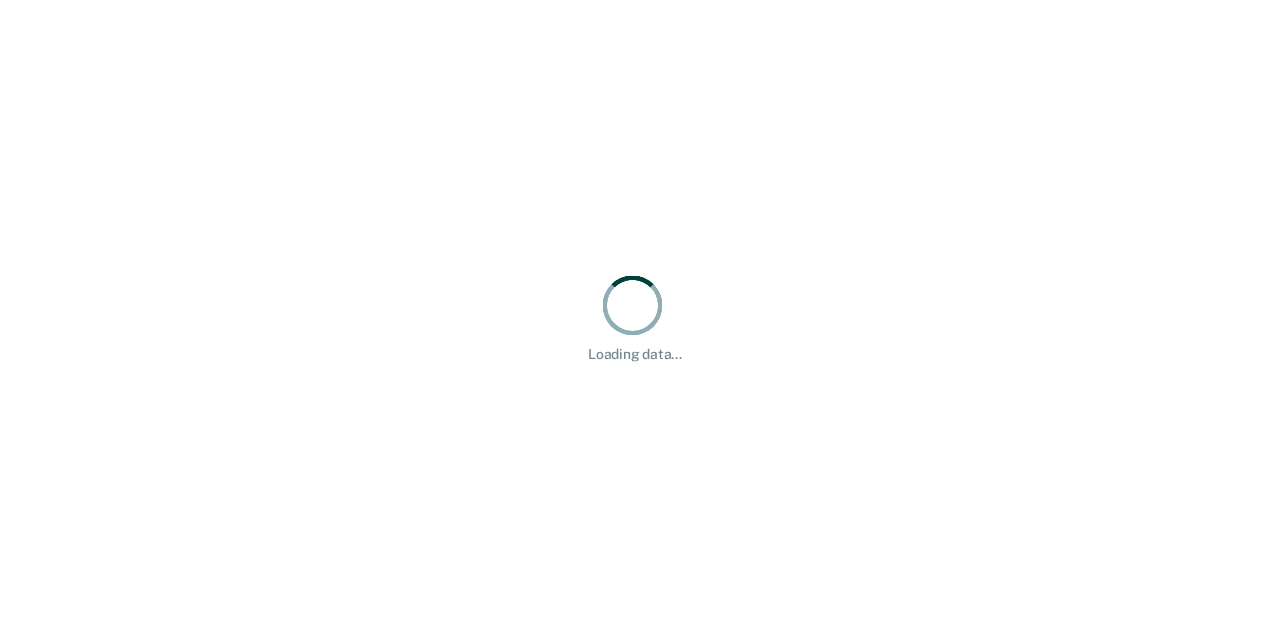 scroll, scrollTop: 0, scrollLeft: 0, axis: both 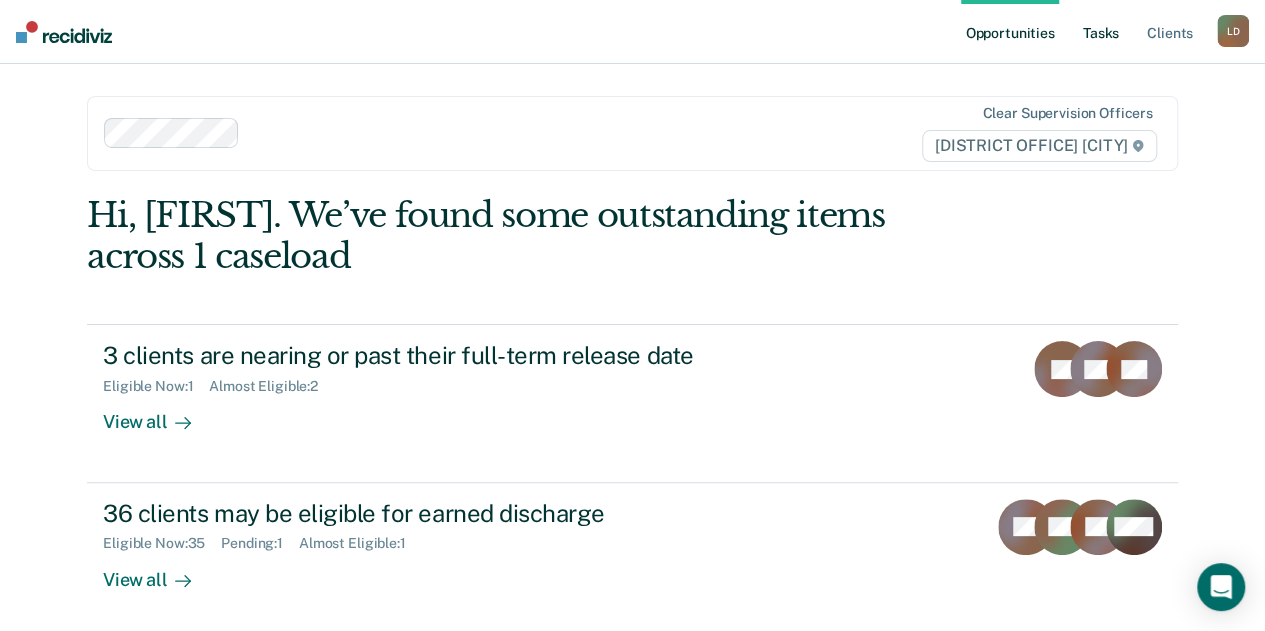click on "Tasks" at bounding box center (1101, 32) 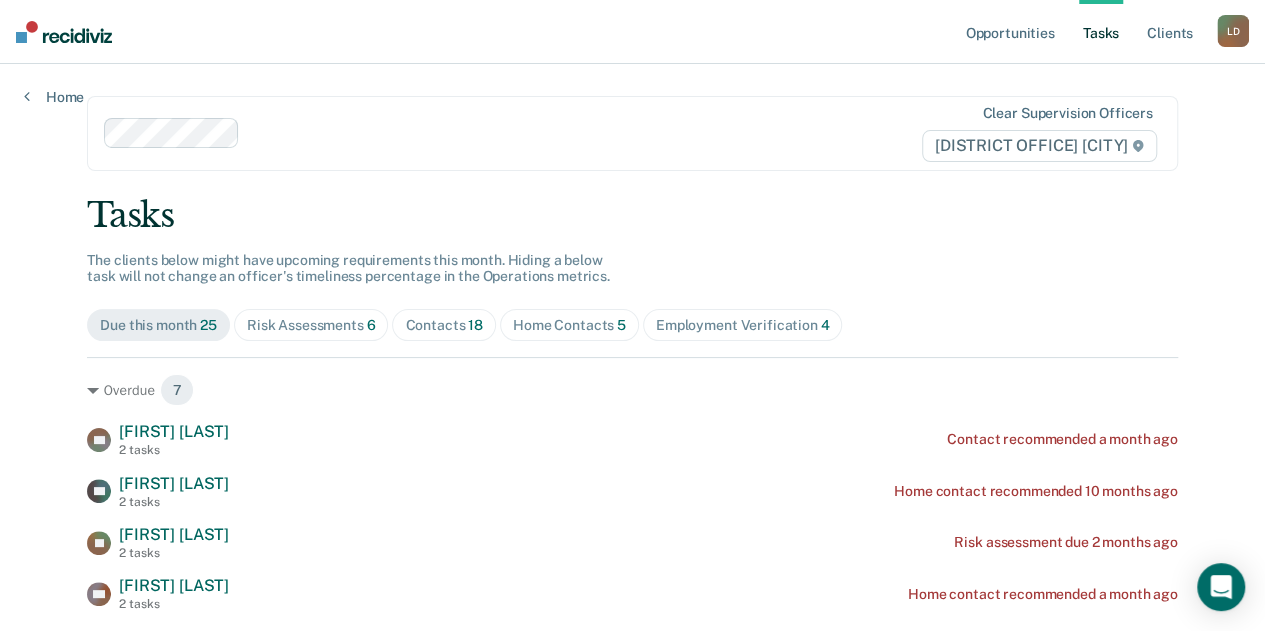 scroll, scrollTop: 200, scrollLeft: 0, axis: vertical 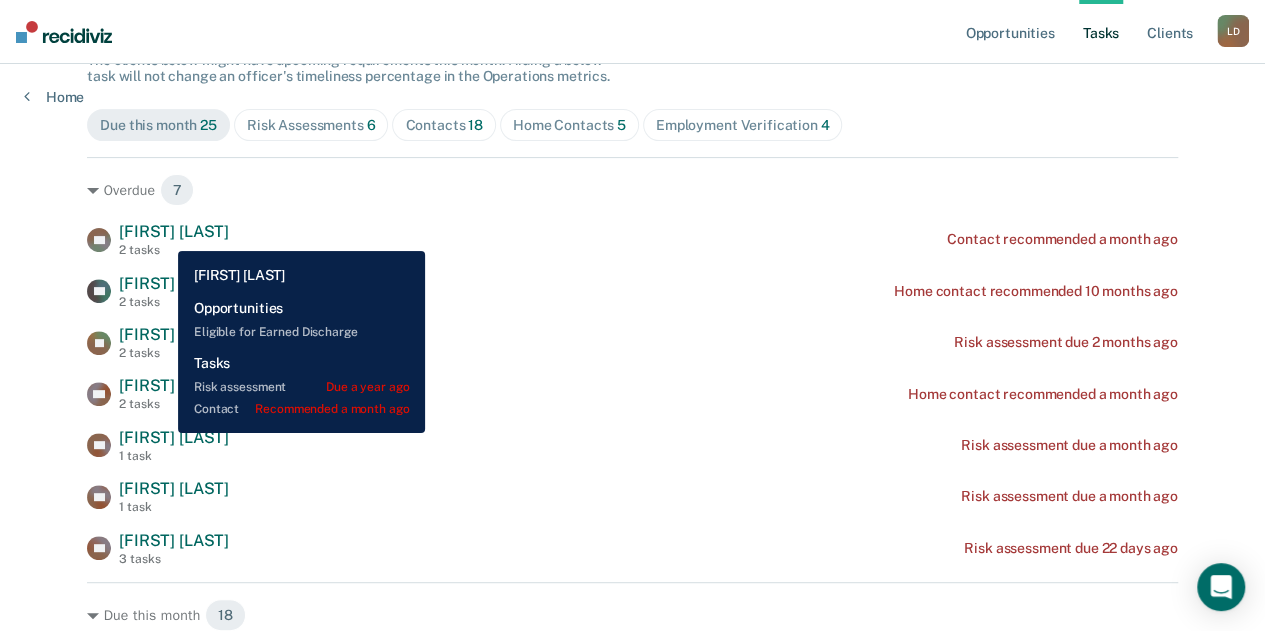 click on "[FIRST] [LAST]" at bounding box center [174, 231] 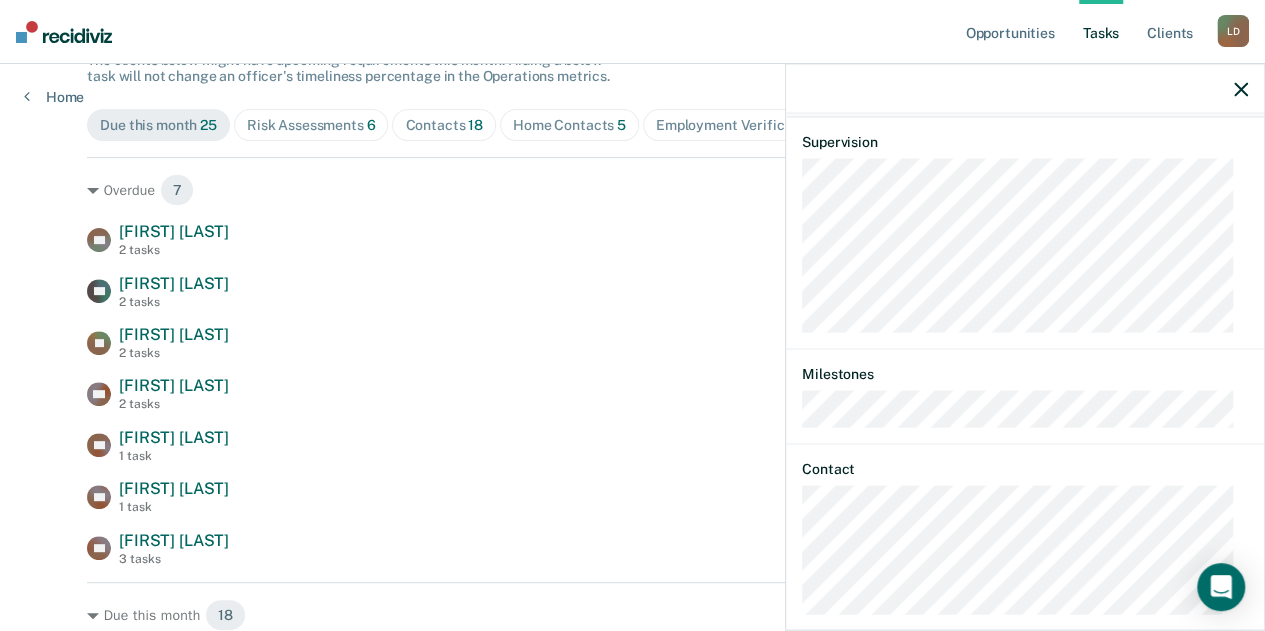 scroll, scrollTop: 834, scrollLeft: 0, axis: vertical 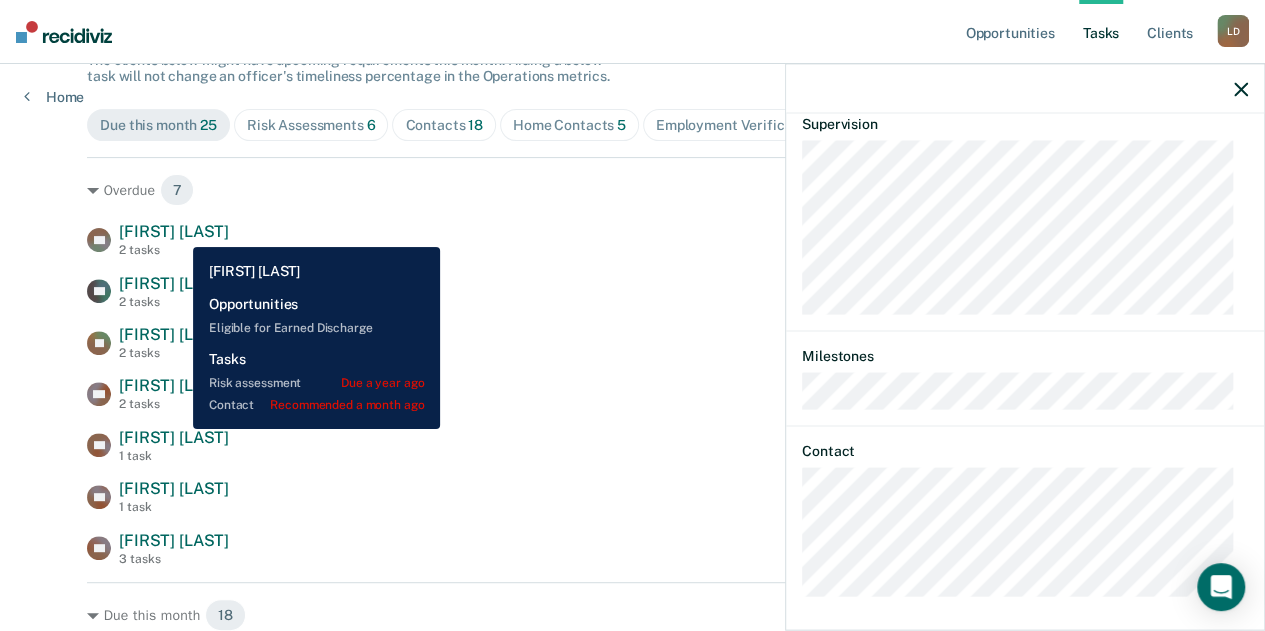 click on "[FIRST] [LAST]" at bounding box center [174, 231] 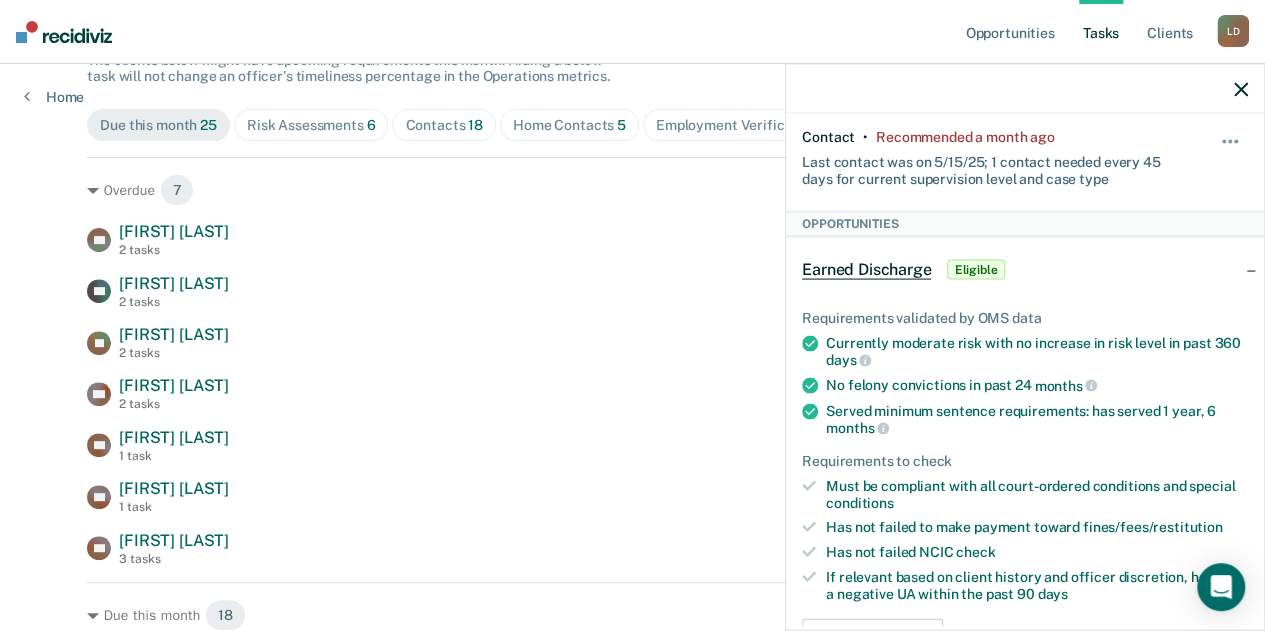 scroll, scrollTop: 0, scrollLeft: 0, axis: both 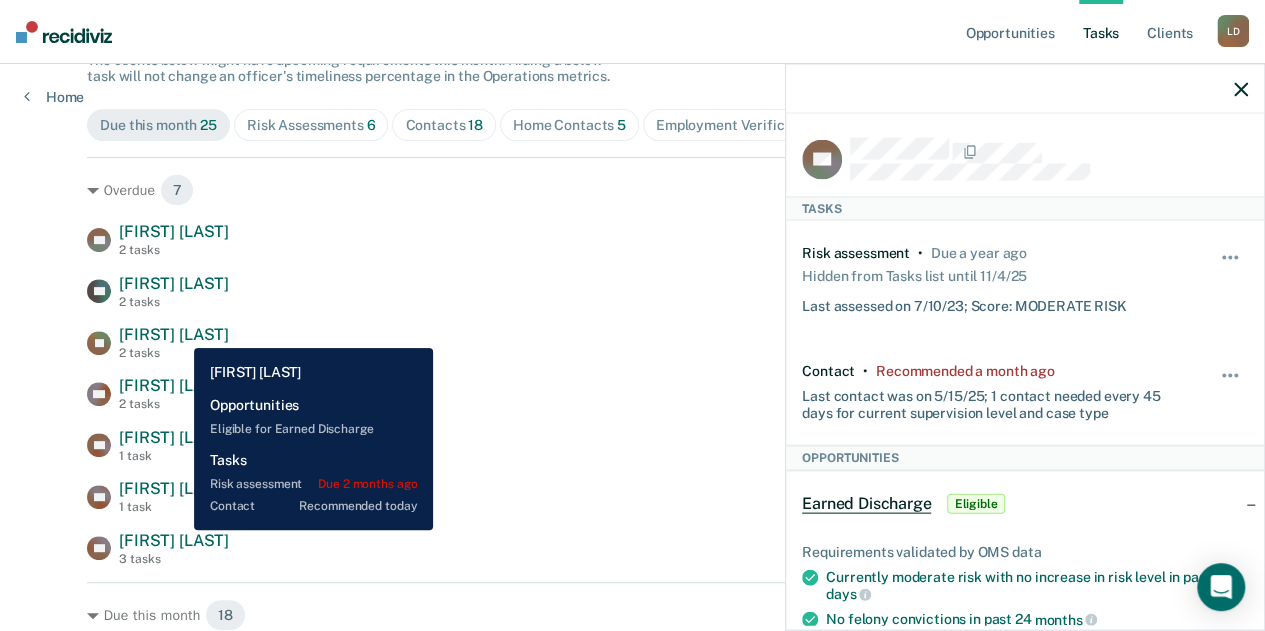 click on "[FIRST] [LAST]" at bounding box center [174, 334] 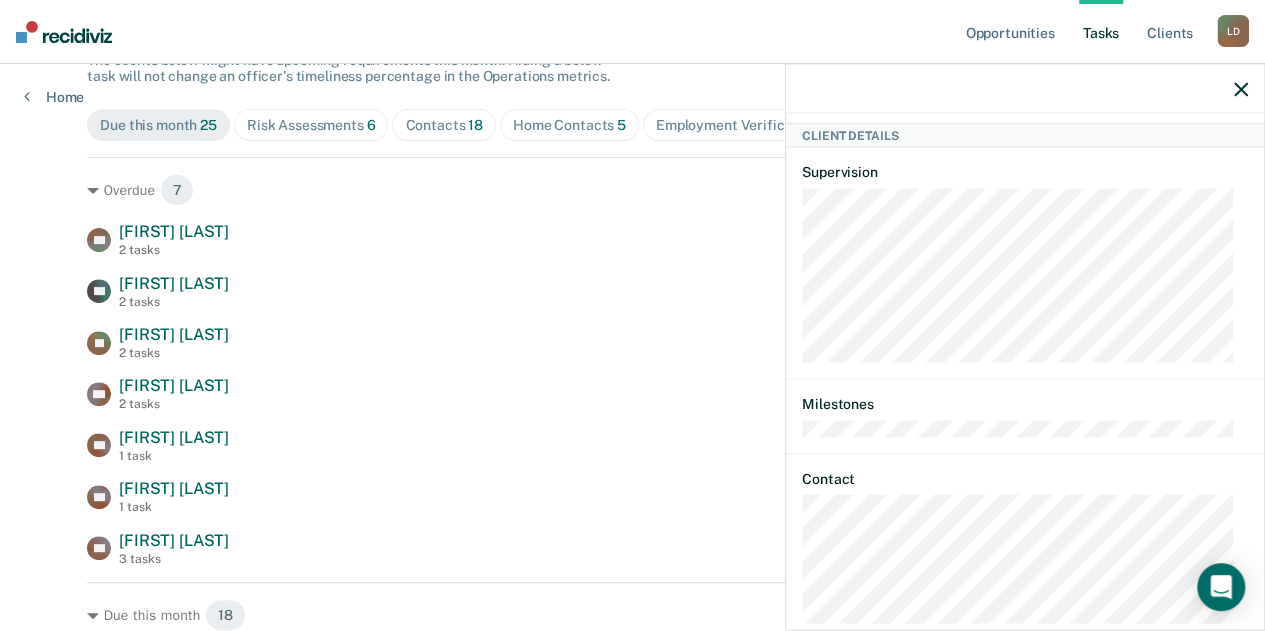 scroll, scrollTop: 786, scrollLeft: 0, axis: vertical 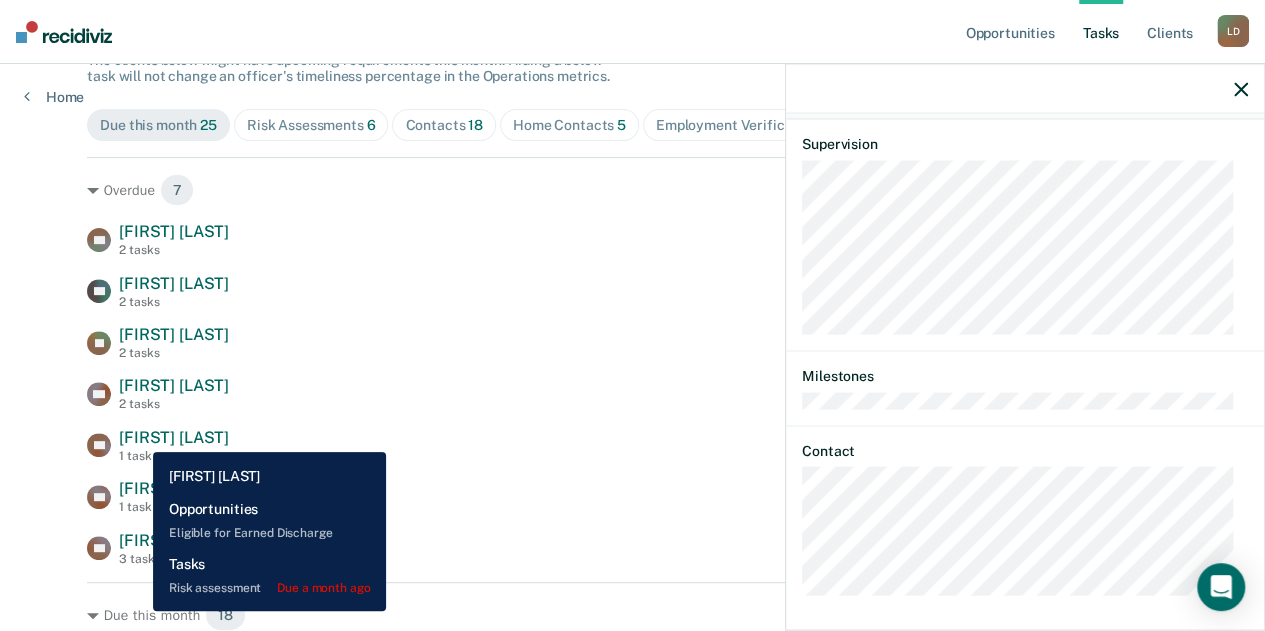 click on "[FIRST] [LAST]" at bounding box center (174, 437) 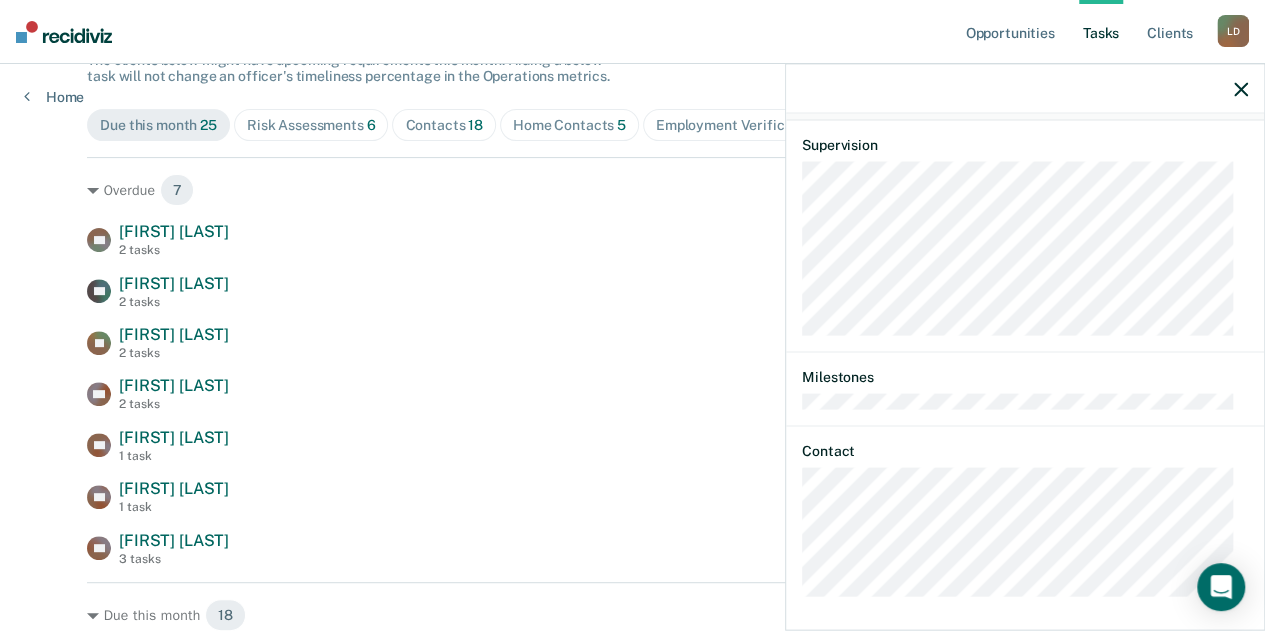 scroll, scrollTop: 663, scrollLeft: 0, axis: vertical 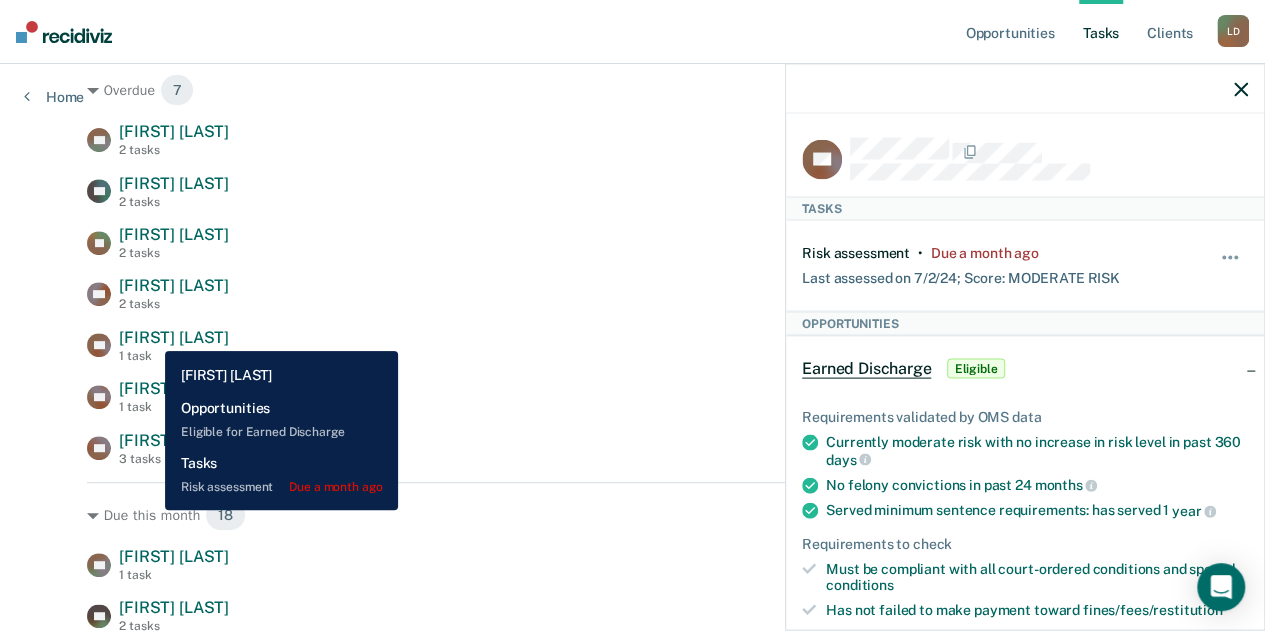 click on "[FIRST] [LAST]" at bounding box center [174, 337] 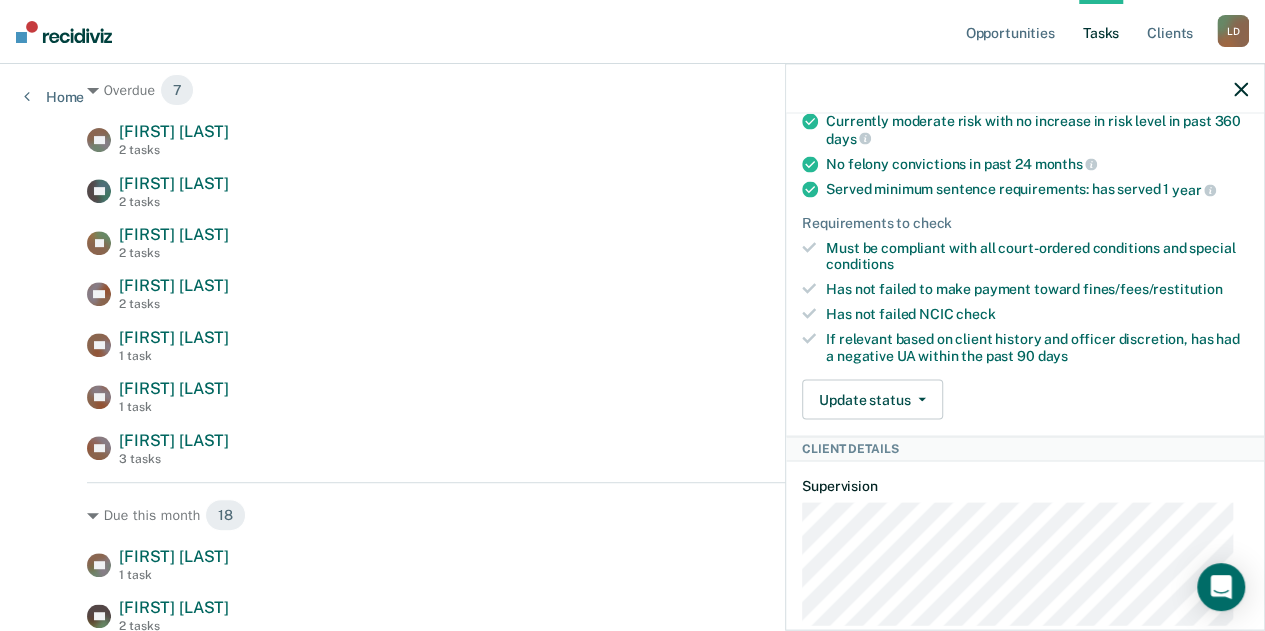 scroll, scrollTop: 0, scrollLeft: 0, axis: both 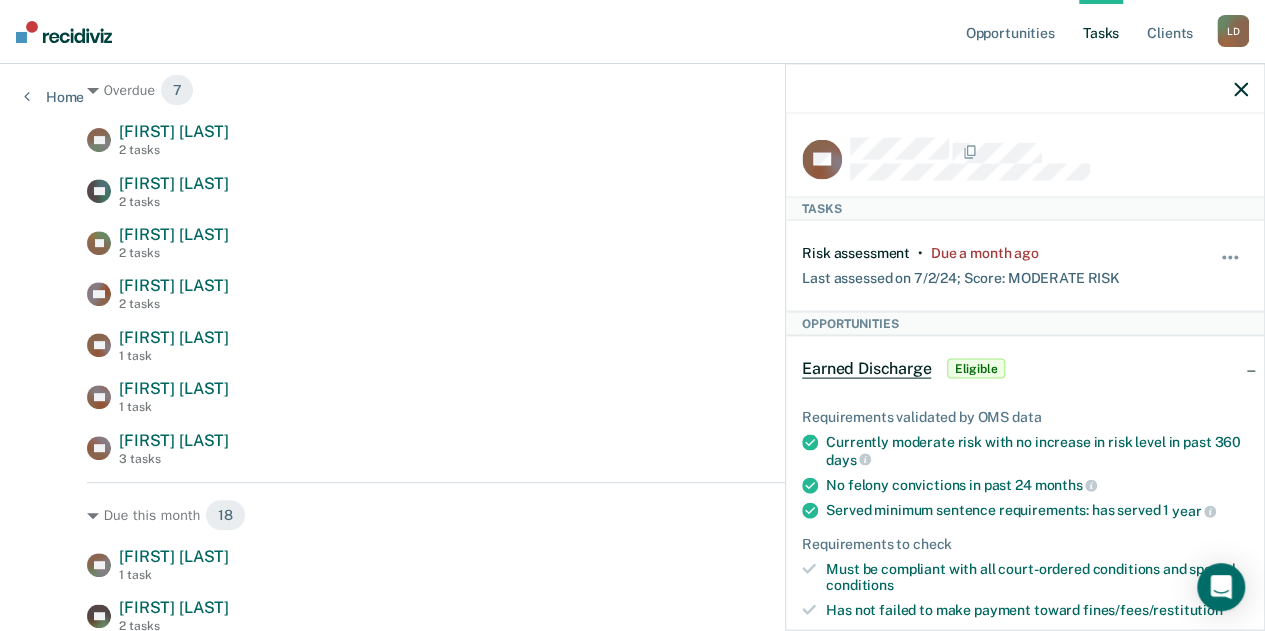 click on "DC   Tasks Risk assessment  •  Due a month ago Last assessed on 7/2/24; Score: MODERATE RISK Hide from tasks list for... 7  days 30  days 90  days Opportunities Earned Discharge Eligible Requirements validated by OMS data Currently moderate risk with no increase in risk level in past 360   days   No felony convictions in past 24   months   Served minimum sentence requirements: has served 1   year   Requirements to check Must be compliant with all court-ordered conditions and special   conditions Has not failed to make payment toward   fines/fees/restitution Has not failed NCIC   check If relevant based on client history and officer discretion, has had a negative UA within the past 90   days Update status Mark Pending Mark Ineligible Client Details Supervision Milestones Contact" at bounding box center [1025, 698] 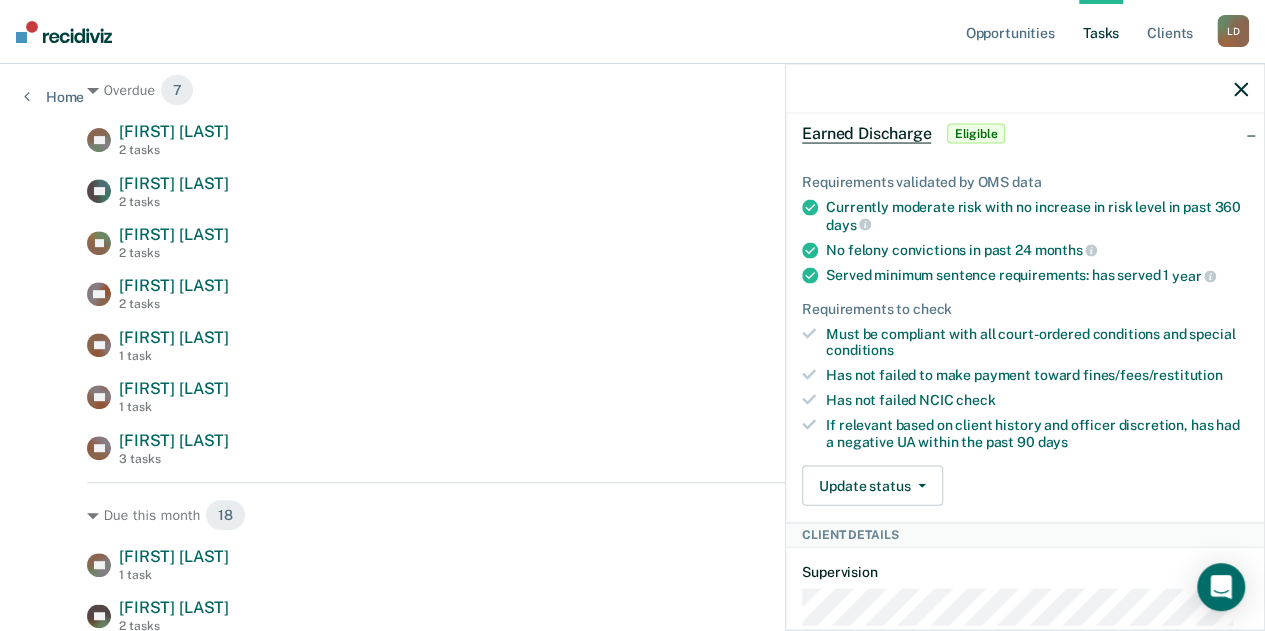 scroll, scrollTop: 500, scrollLeft: 0, axis: vertical 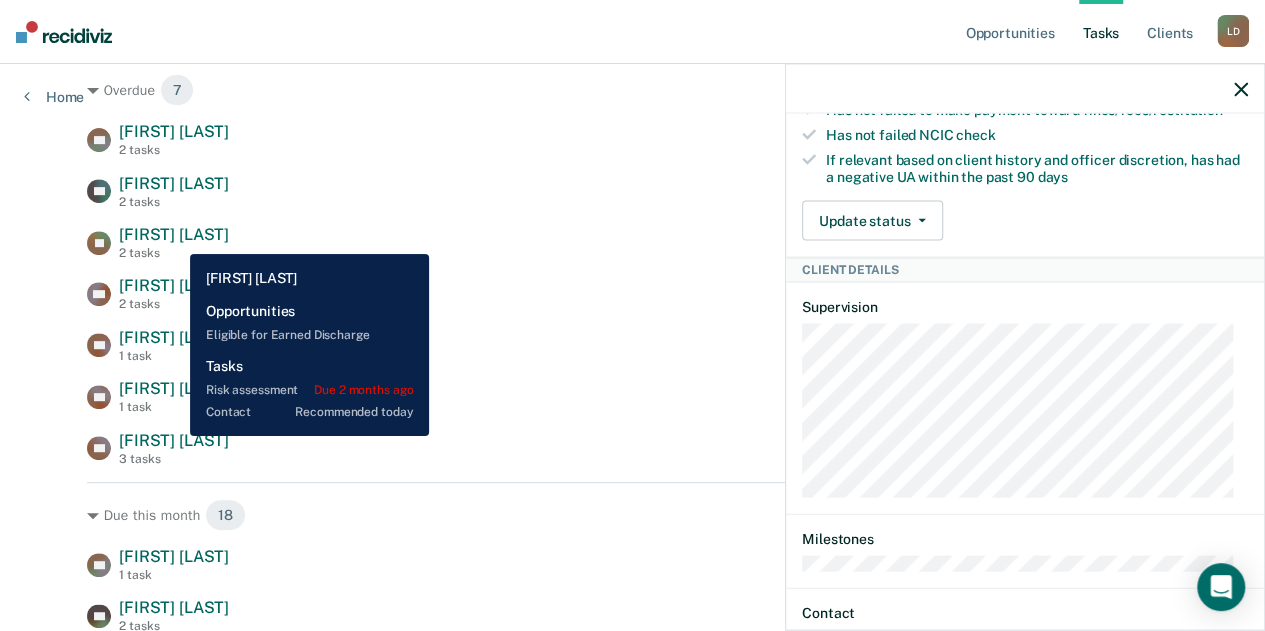 click on "[FIRST] [LAST]" at bounding box center [174, 234] 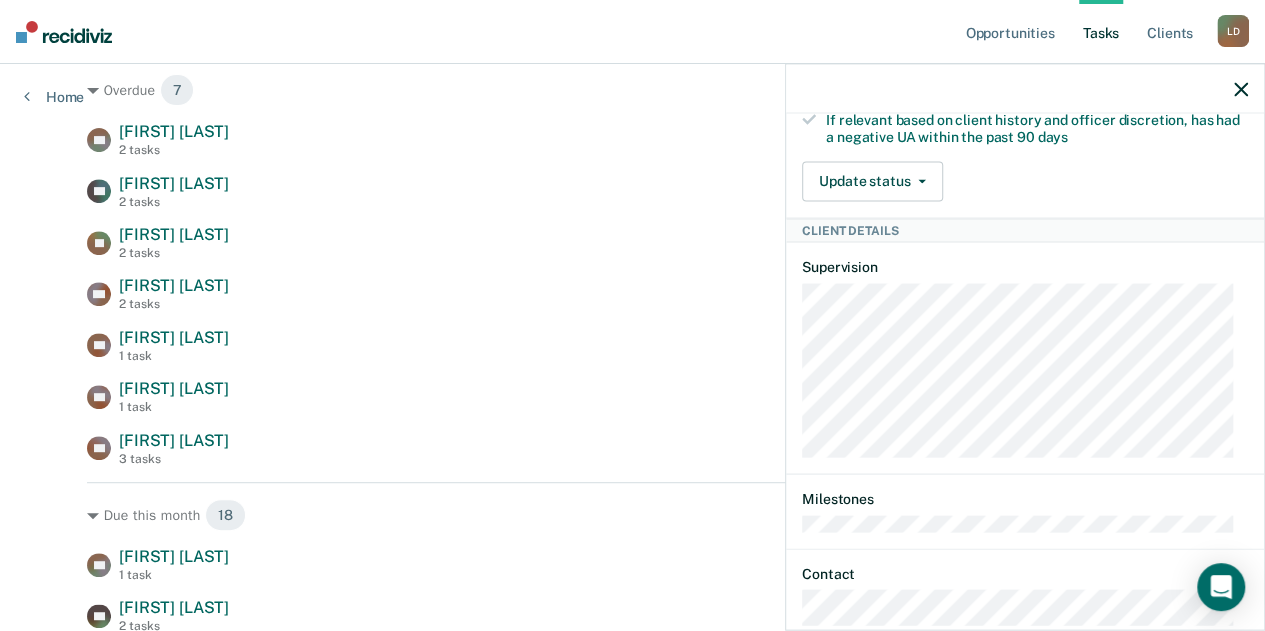 scroll, scrollTop: 786, scrollLeft: 0, axis: vertical 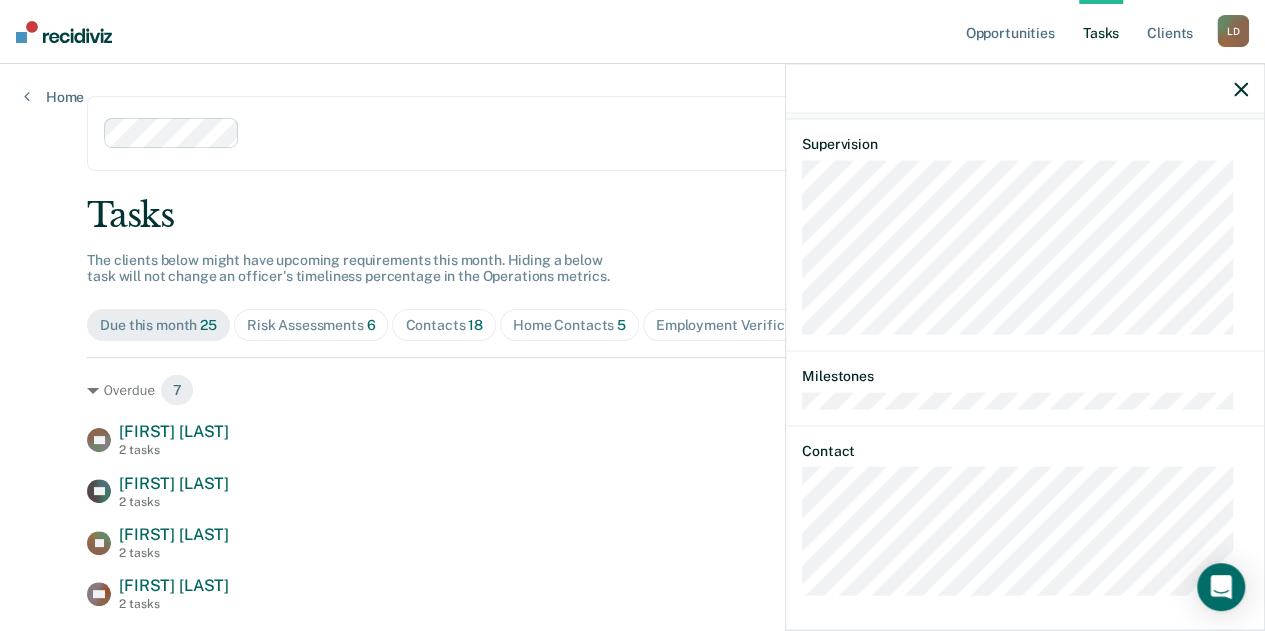 click 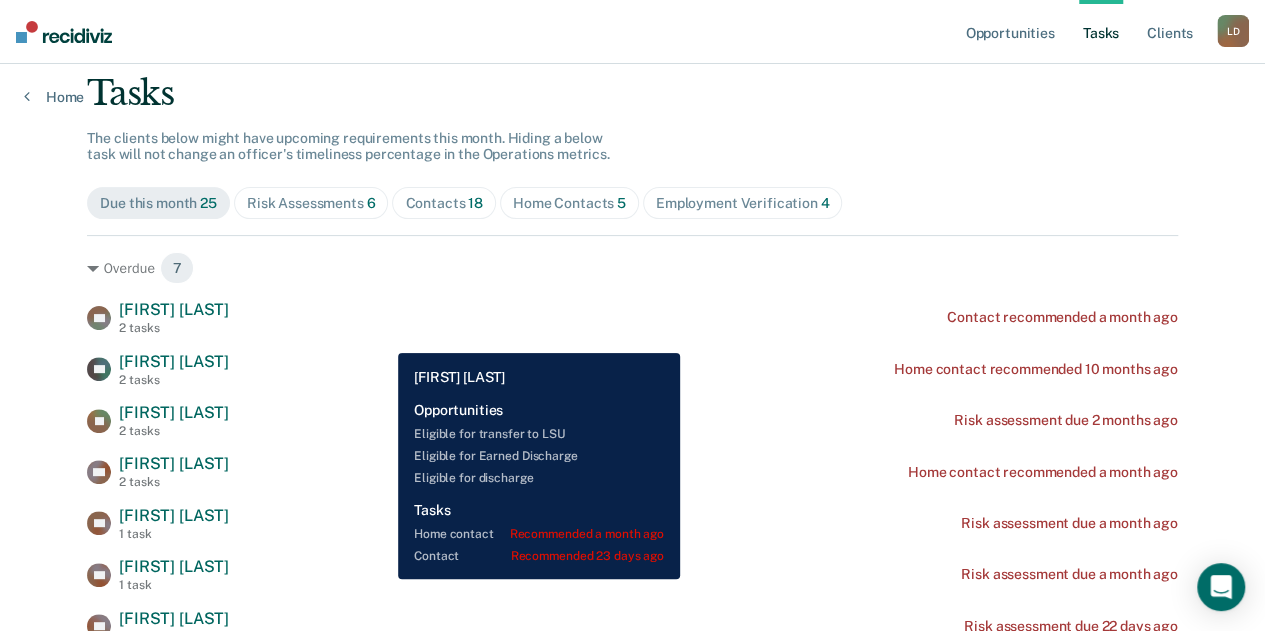 scroll, scrollTop: 300, scrollLeft: 0, axis: vertical 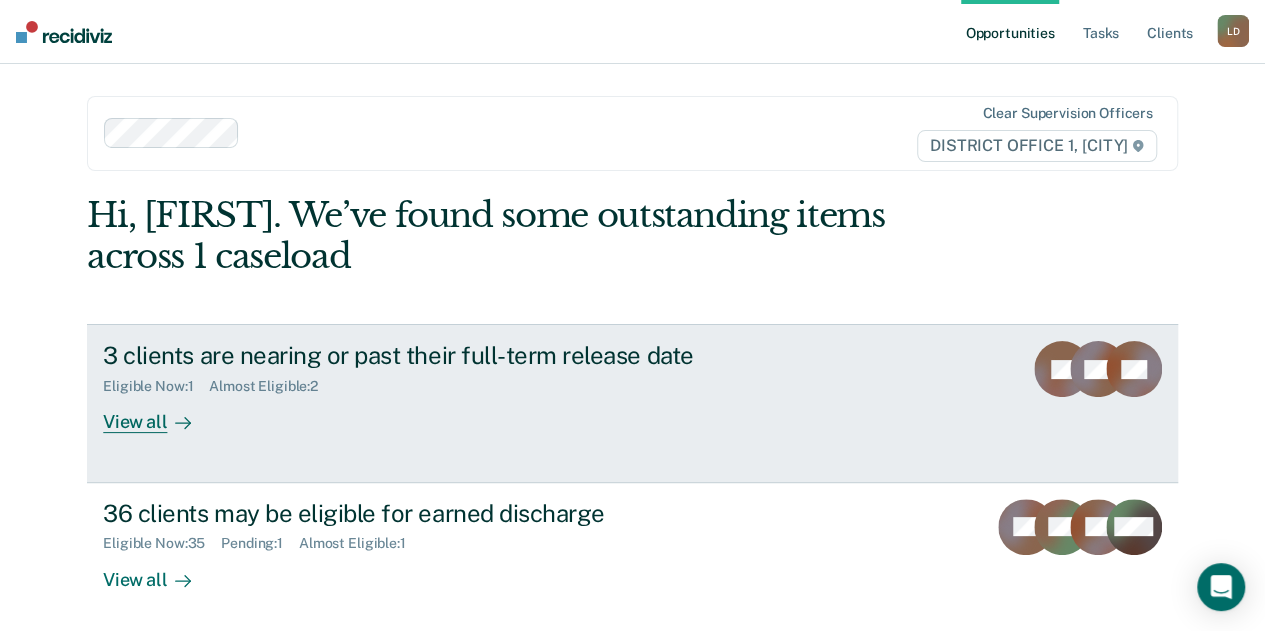 click on "View all" at bounding box center [159, 414] 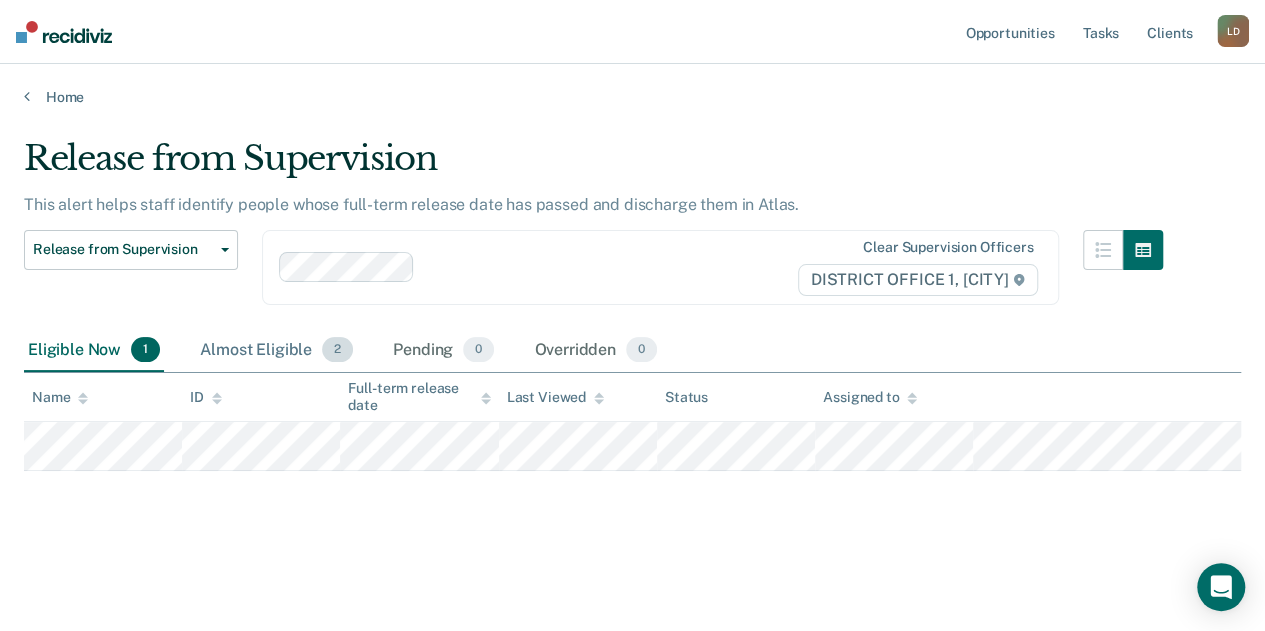 click on "Almost Eligible 2" at bounding box center (276, 351) 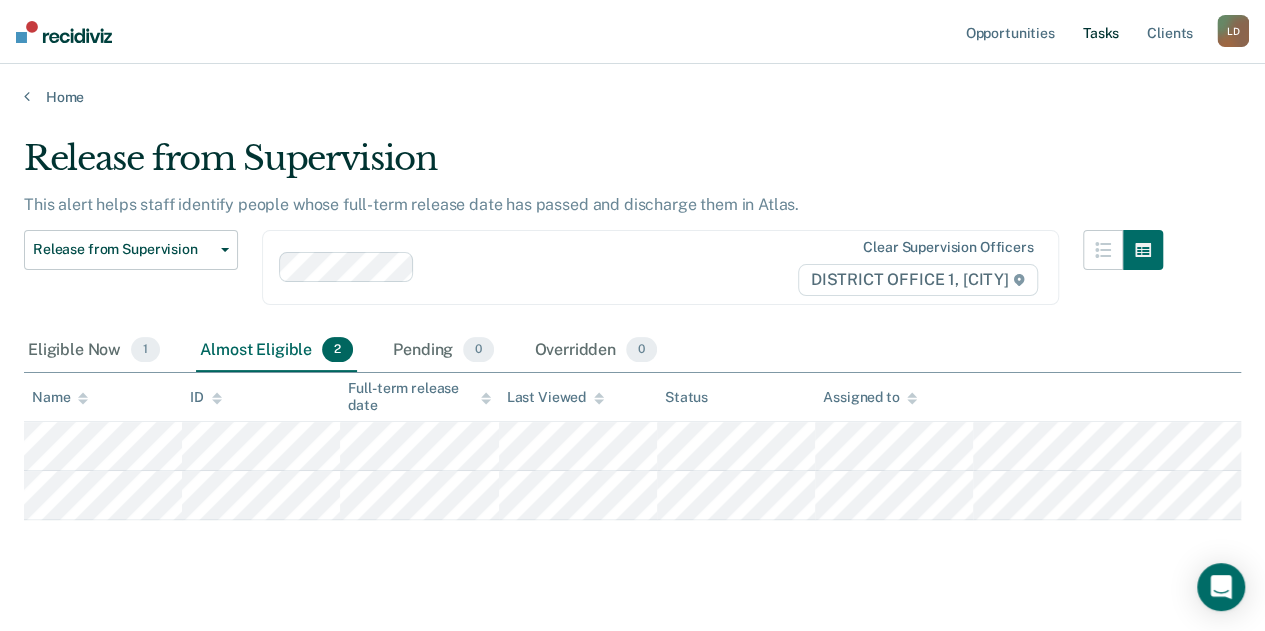 click on "Tasks" at bounding box center (1101, 32) 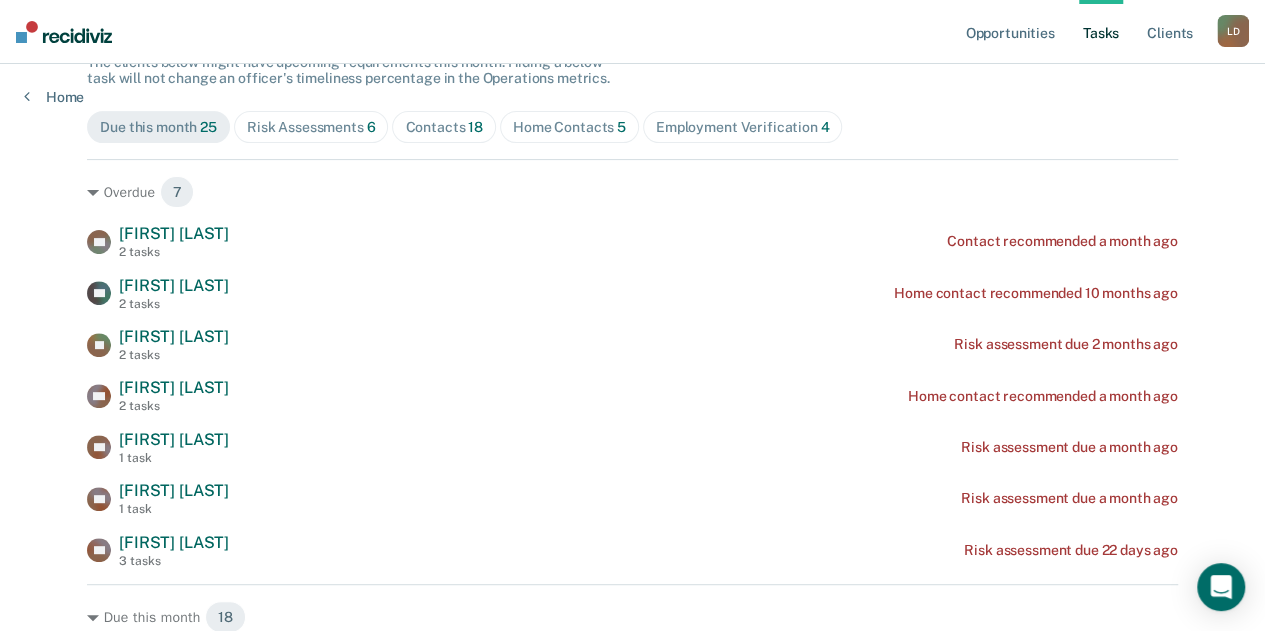 scroll, scrollTop: 200, scrollLeft: 0, axis: vertical 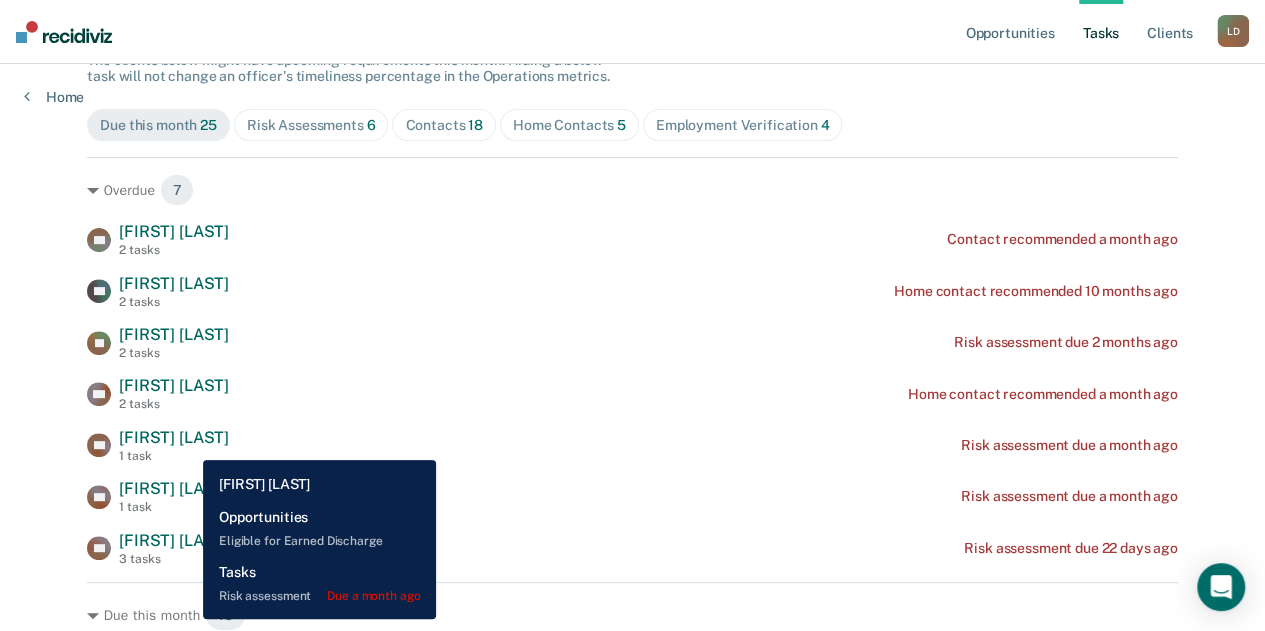 click on "[FIRST] [LAST]" at bounding box center (174, 437) 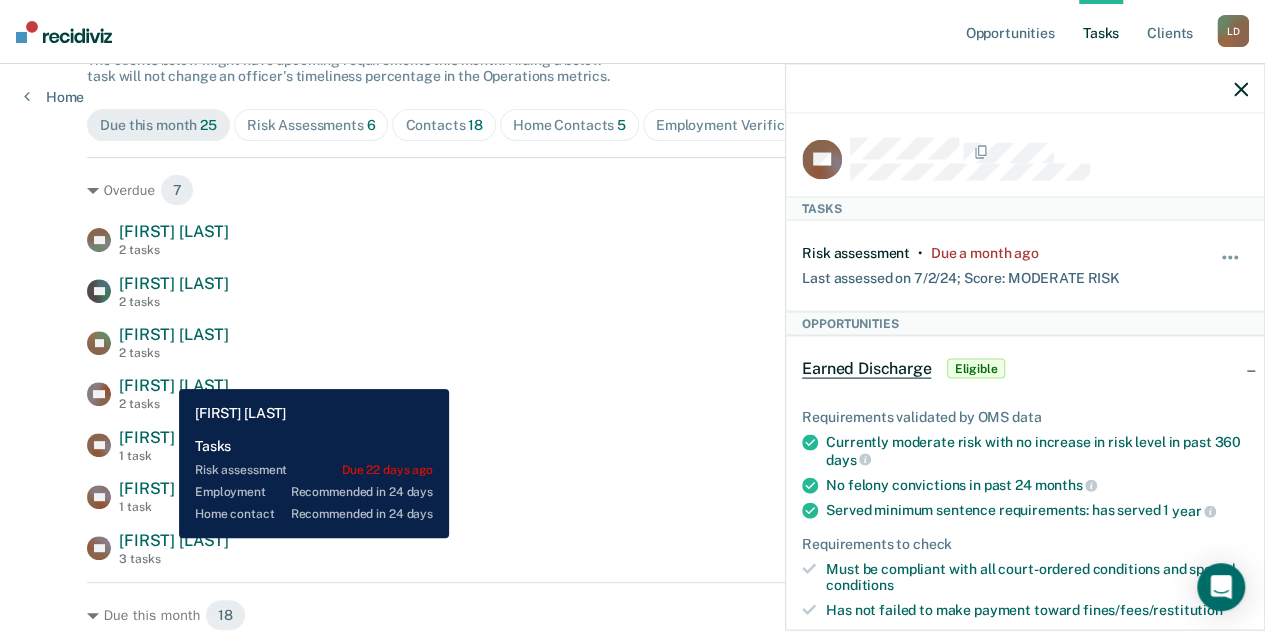 click on "[FIRST] [LAST]" at bounding box center [174, 540] 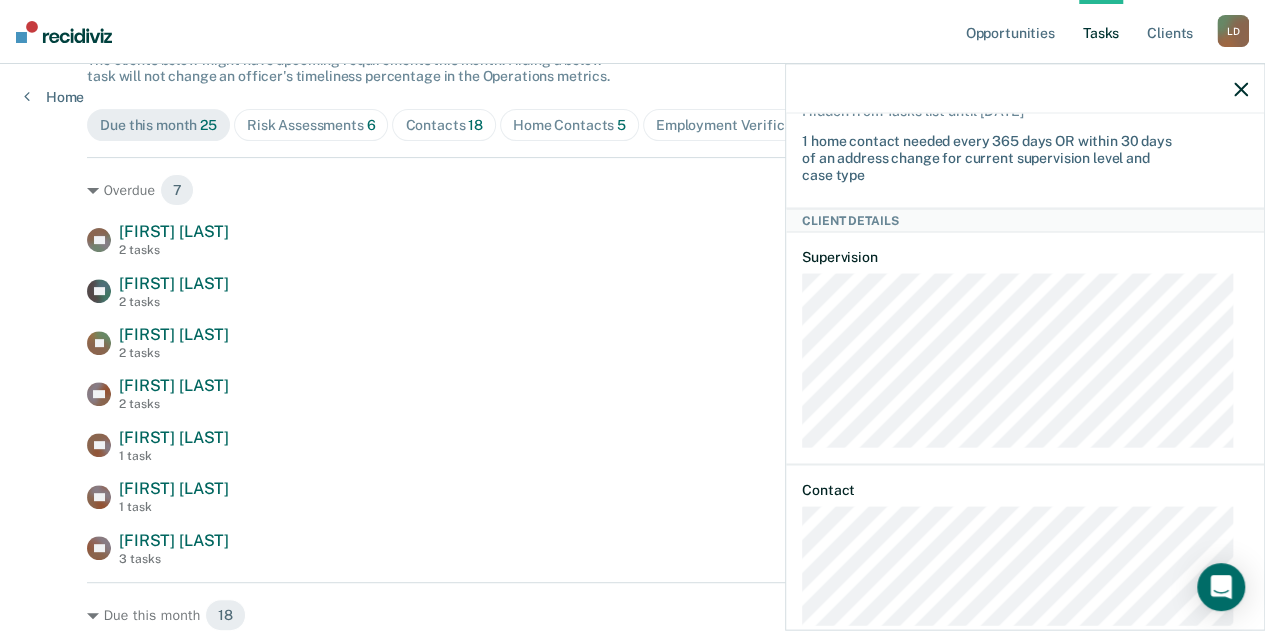scroll, scrollTop: 443, scrollLeft: 0, axis: vertical 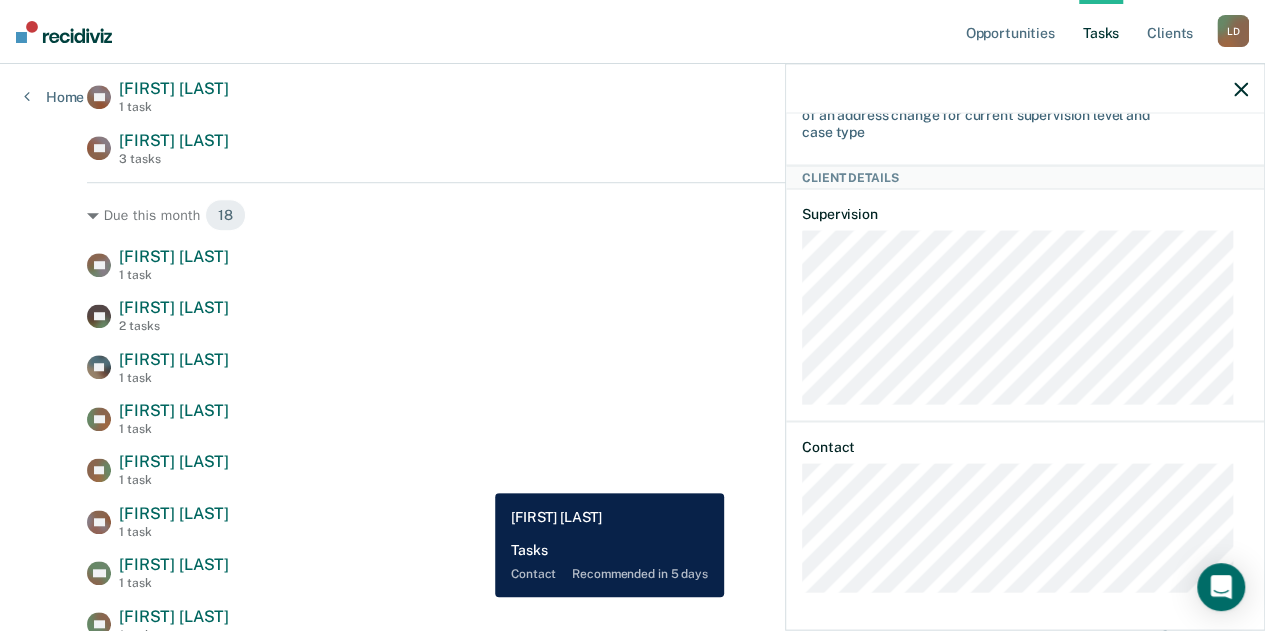 click on "CL [FIRST] [LAST] 1 task Contact recommended in 5 days" at bounding box center (632, 469) 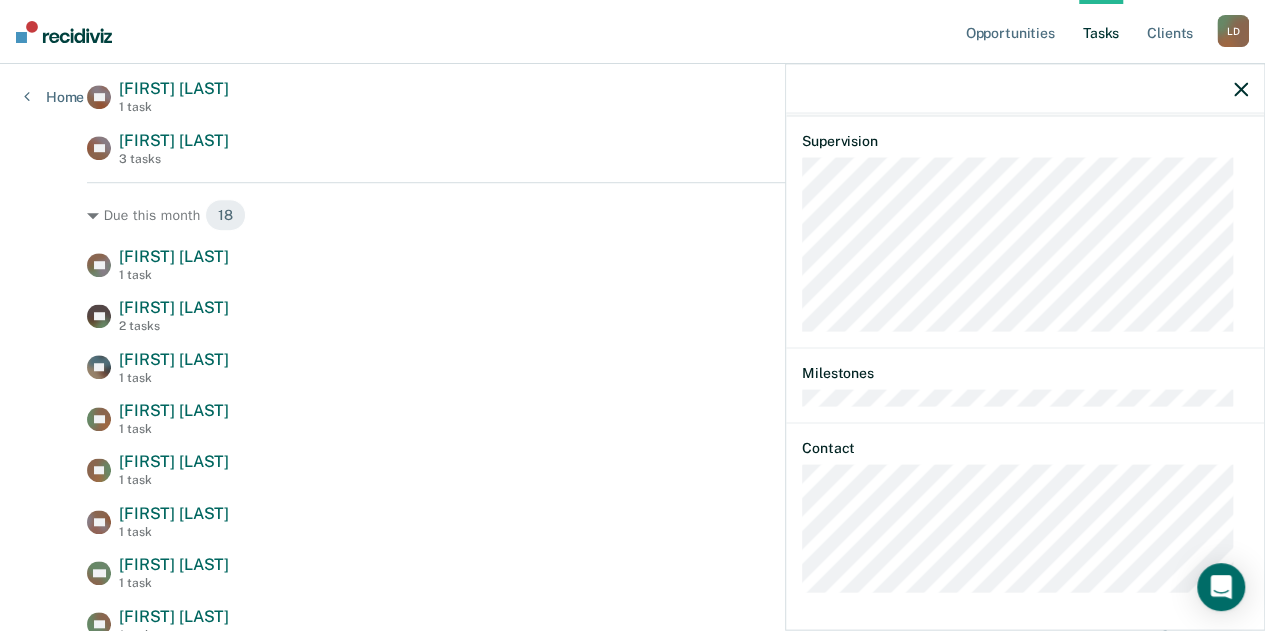 click on "Due this month 18 [INITIALS] [FIRST] [LAST] 1 task Contact recommended today SP [FIRST] [LAST] 2 tasks Contact recommended in a day JM [FIRST] [LAST] 1 task Contact recommended in 2 days RK [FIRST] [LAST] 1 task Contact recommended in 2 days CL [FIRST] [LAST] 1 task Contact recommended in 5 days KR [FIRST] [LAST] 1 task Home contact recommended in 6 days MC [FIRST] [LAST] 1 task Employment Verification recommended in 8 days DB [FIRST] [LAST] 1 task Risk assessment due in 12 days WP [FIRST] [LAST] 1 task Contact recommended in 12 days JC [FIRST] [LAST] 3 tasks Contact recommended in 13 days EL [FIRST] [LAST] 1 task Employment Verification recommended in 17 days CP [FIRST] [LAST] 1 task Contact recommended in 19 days KL [FIRST] [LAST] 1 task Contact recommended in 21 days AC [FIRST] [LAST] 1 task Contact recommended in 21 days BB [FIRST] [LAST] 1 task Contact recommended in 22 days EP [FIRST] [LAST] 1 task Contact recommended in 22 days JR [FIRST] [LAST] 1 task Contact recommended in 23 days WC [FIRST] [LAST] 1 task" at bounding box center (632, 669) 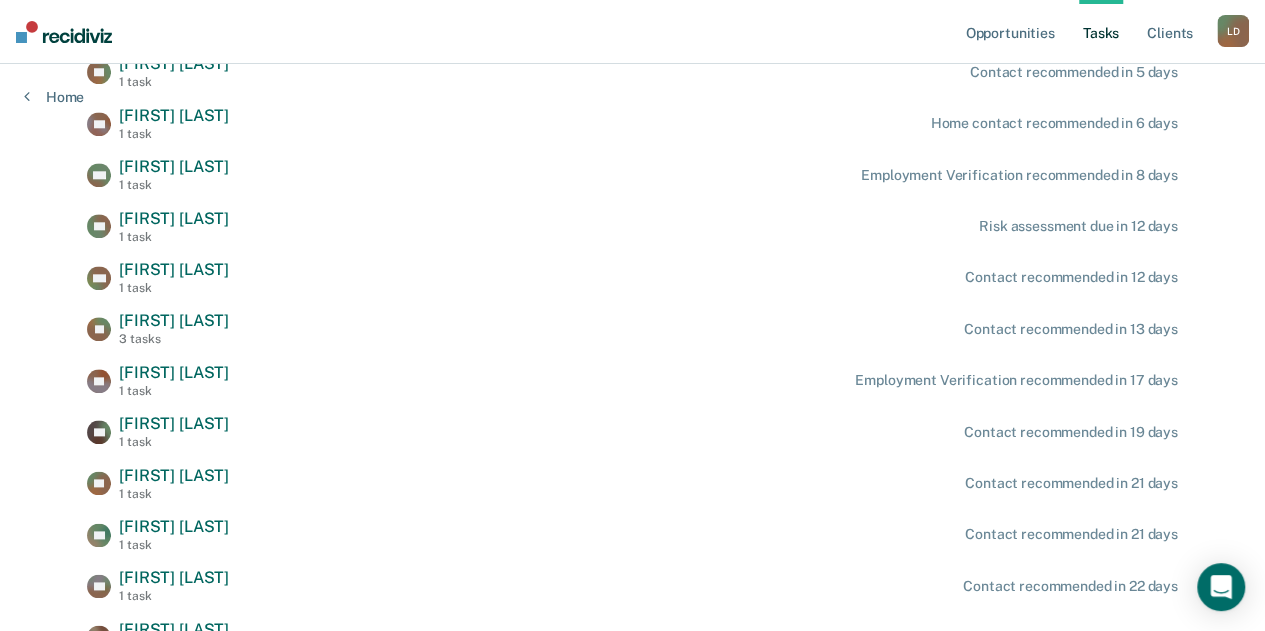 scroll, scrollTop: 1000, scrollLeft: 0, axis: vertical 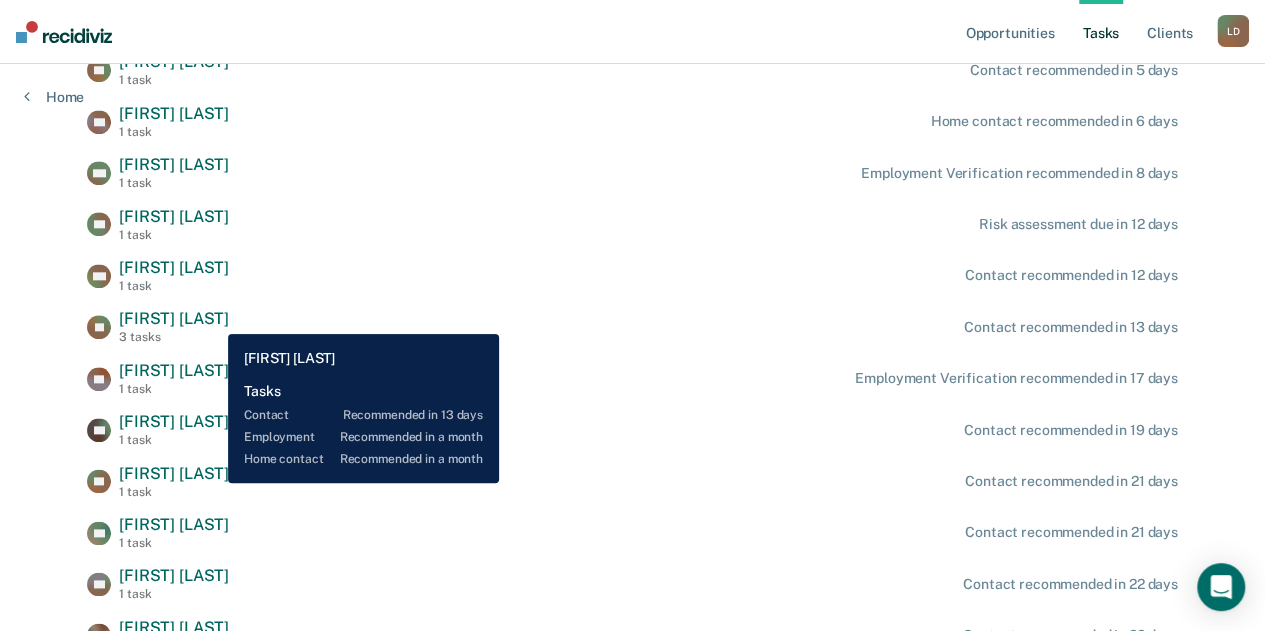 click on "[FIRST] [LAST]" at bounding box center [174, 318] 